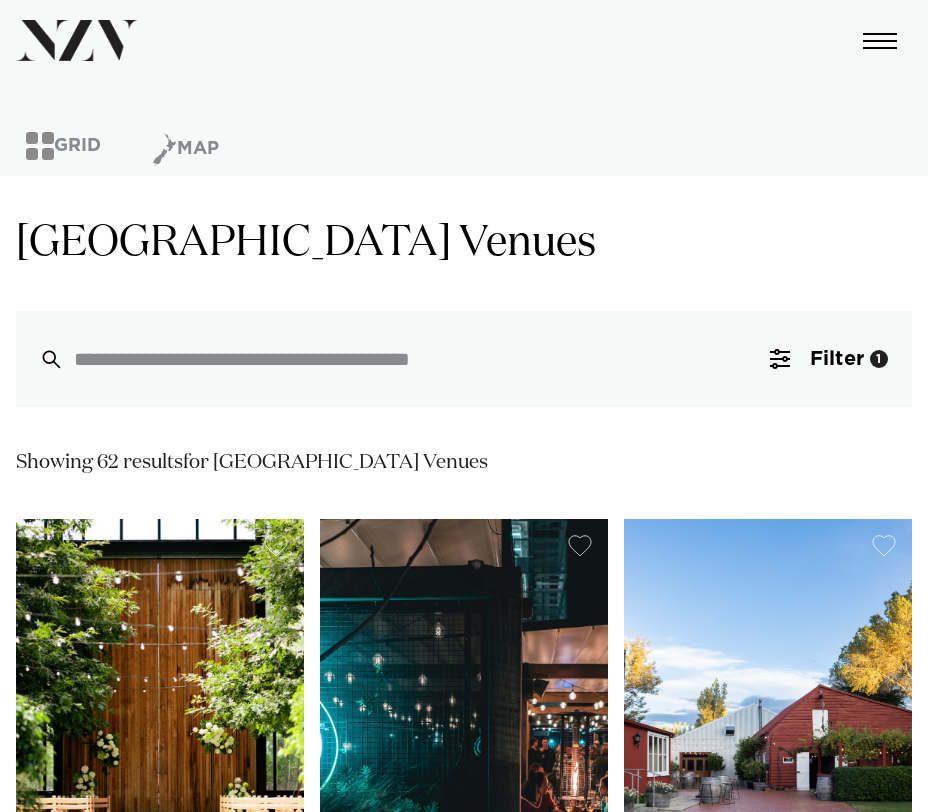 scroll, scrollTop: 0, scrollLeft: 0, axis: both 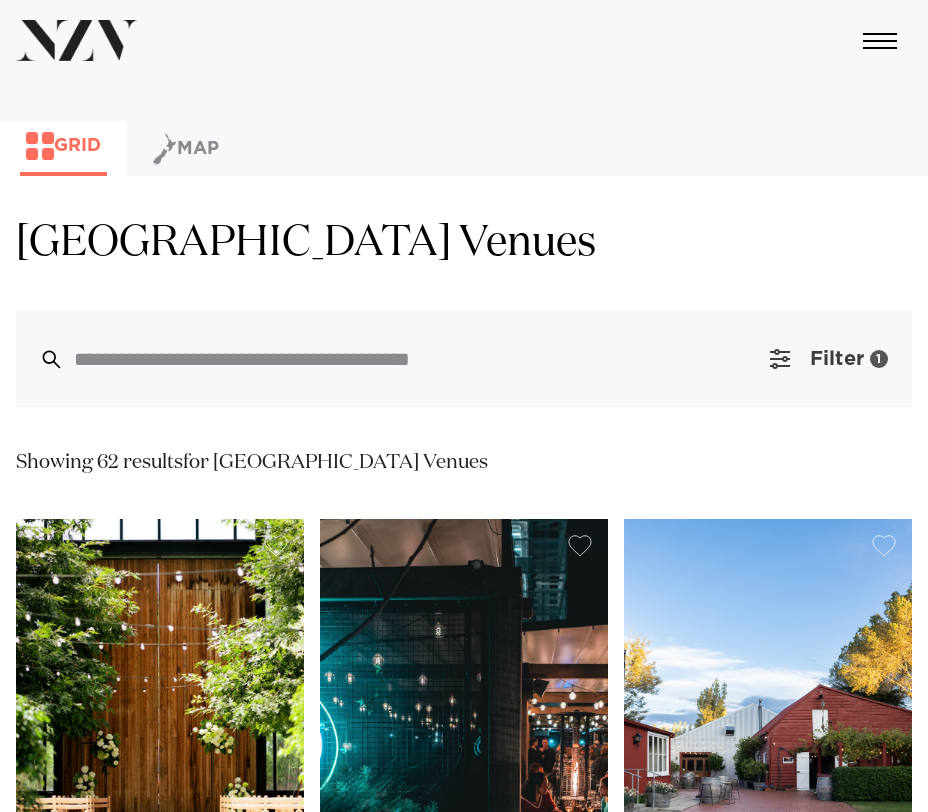 click on "Filter 1" at bounding box center [829, 359] 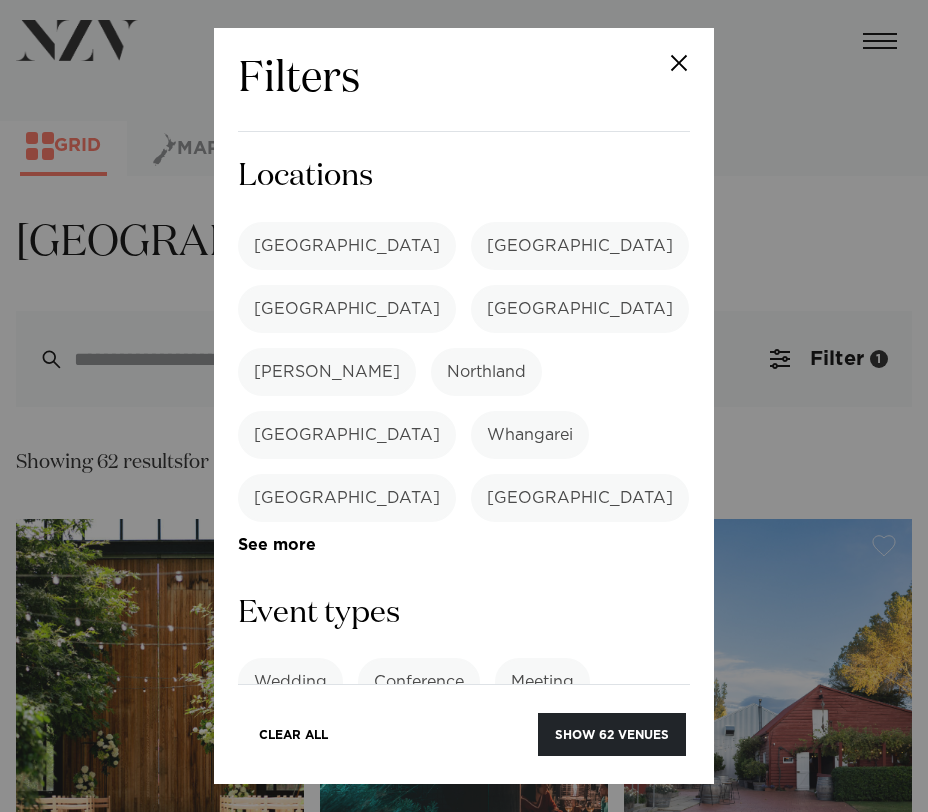 click on "[GEOGRAPHIC_DATA]" at bounding box center (347, 246) 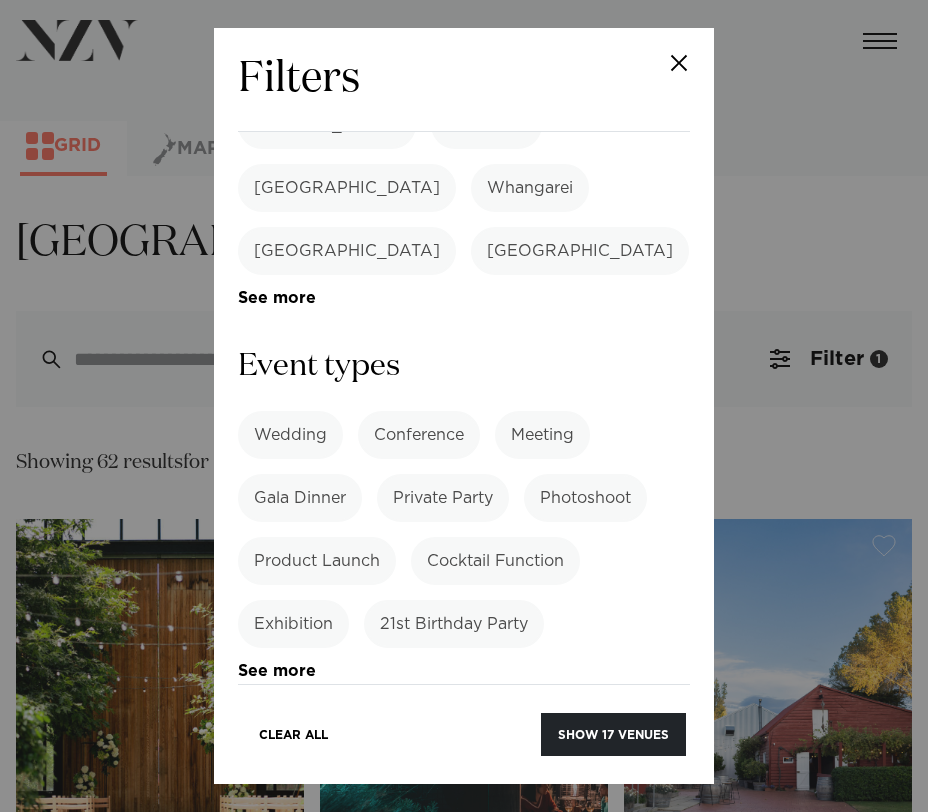 scroll, scrollTop: 275, scrollLeft: 0, axis: vertical 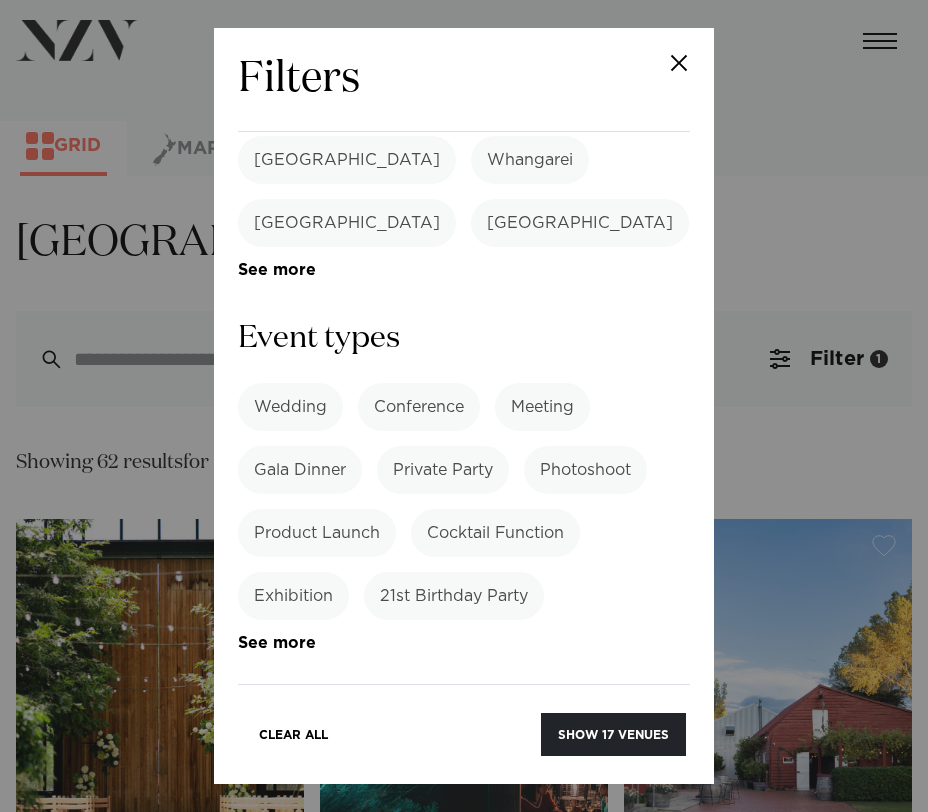 click on "21st Birthday Party" at bounding box center [454, 596] 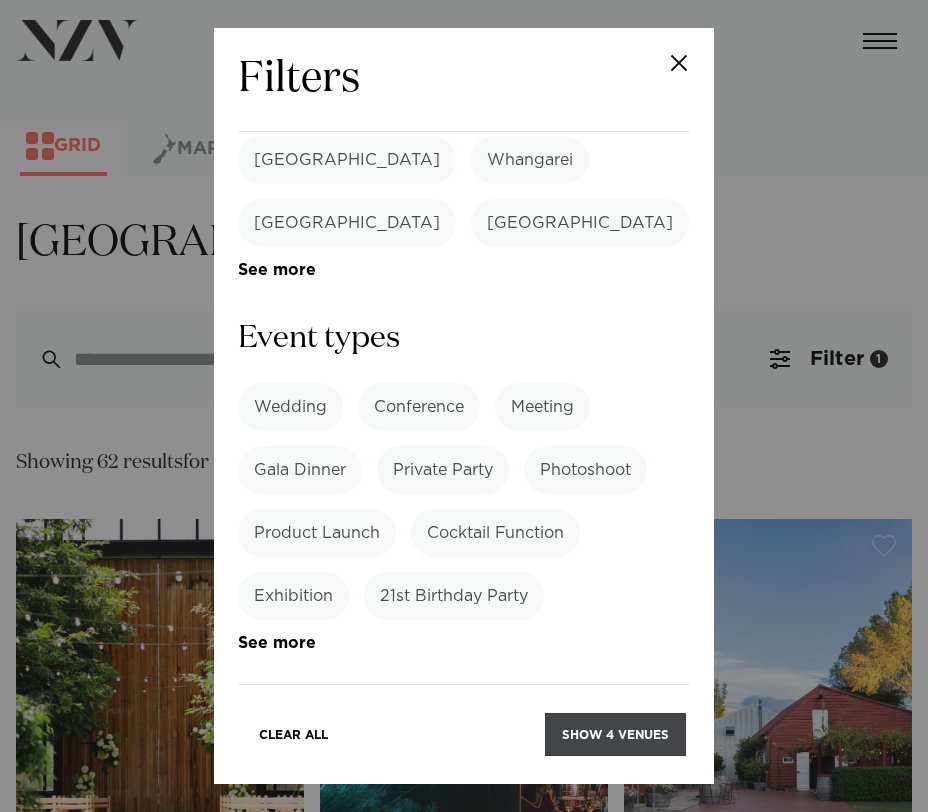 click on "Show 4 venues" at bounding box center (615, 734) 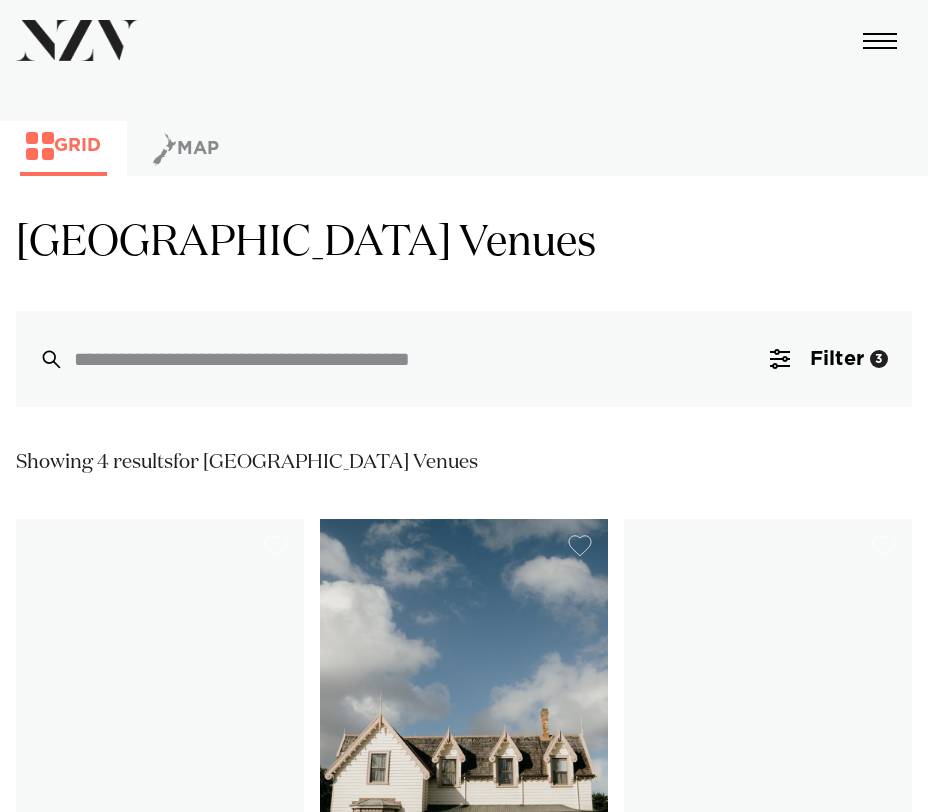 scroll, scrollTop: 39, scrollLeft: 0, axis: vertical 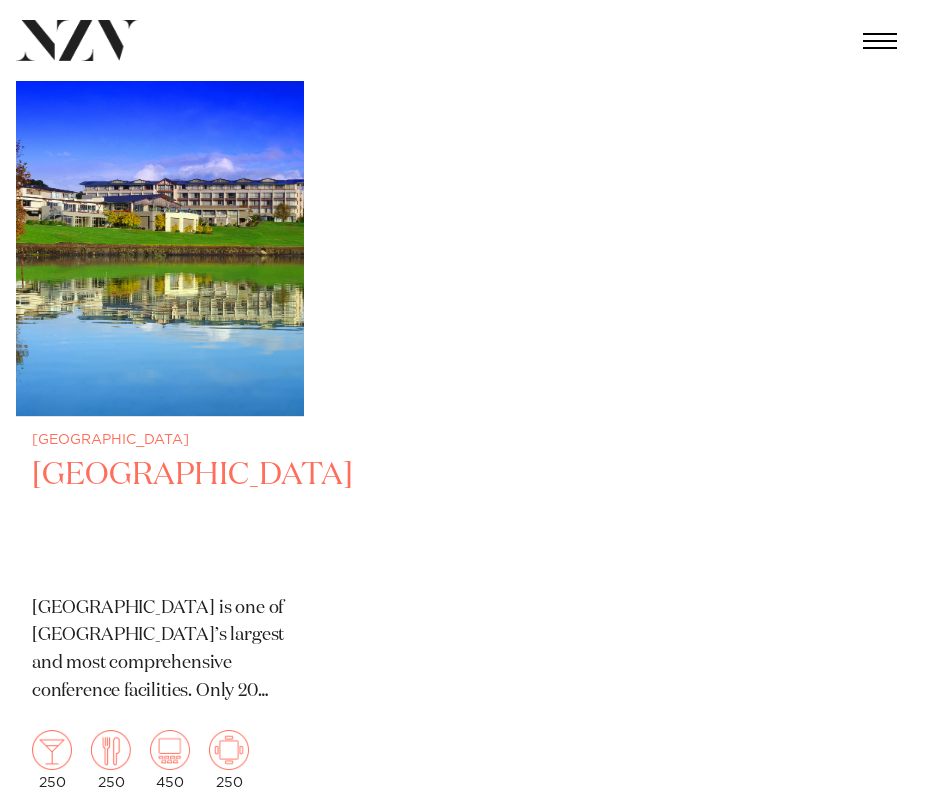click at bounding box center [160, 223] 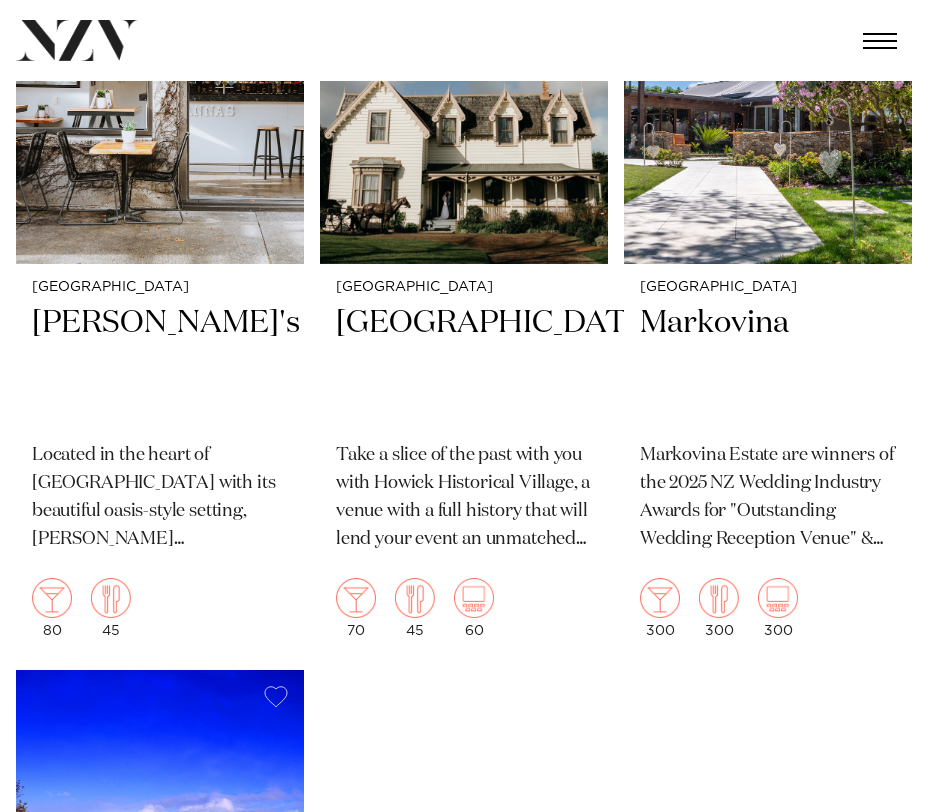 scroll, scrollTop: 520, scrollLeft: 0, axis: vertical 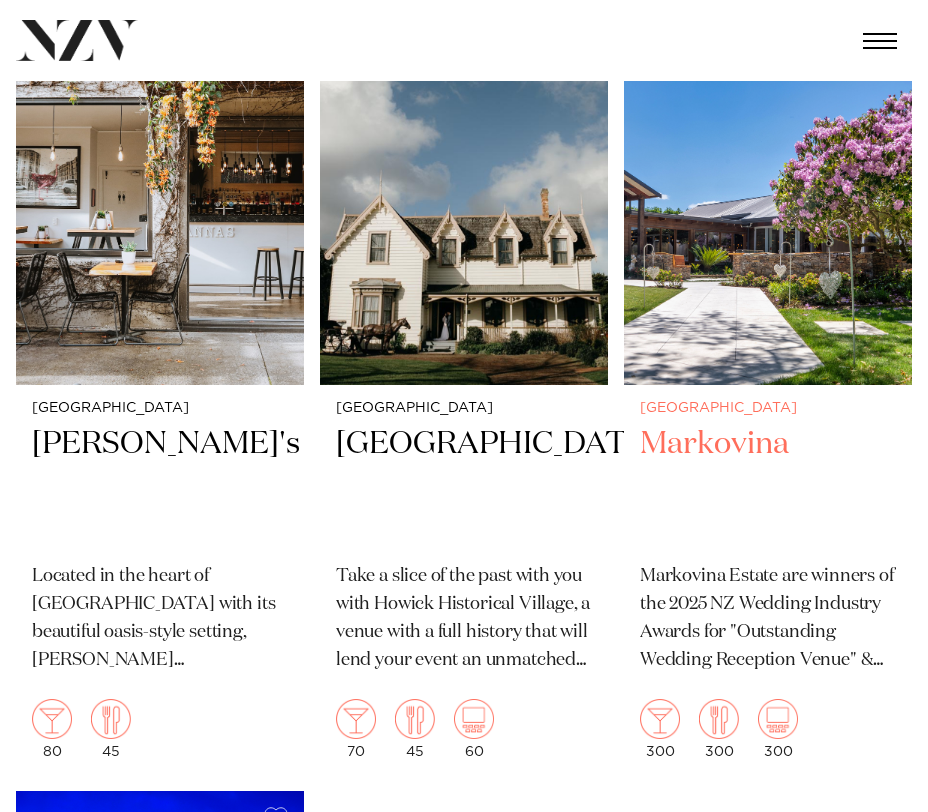 click on "Markovina" at bounding box center (768, 485) 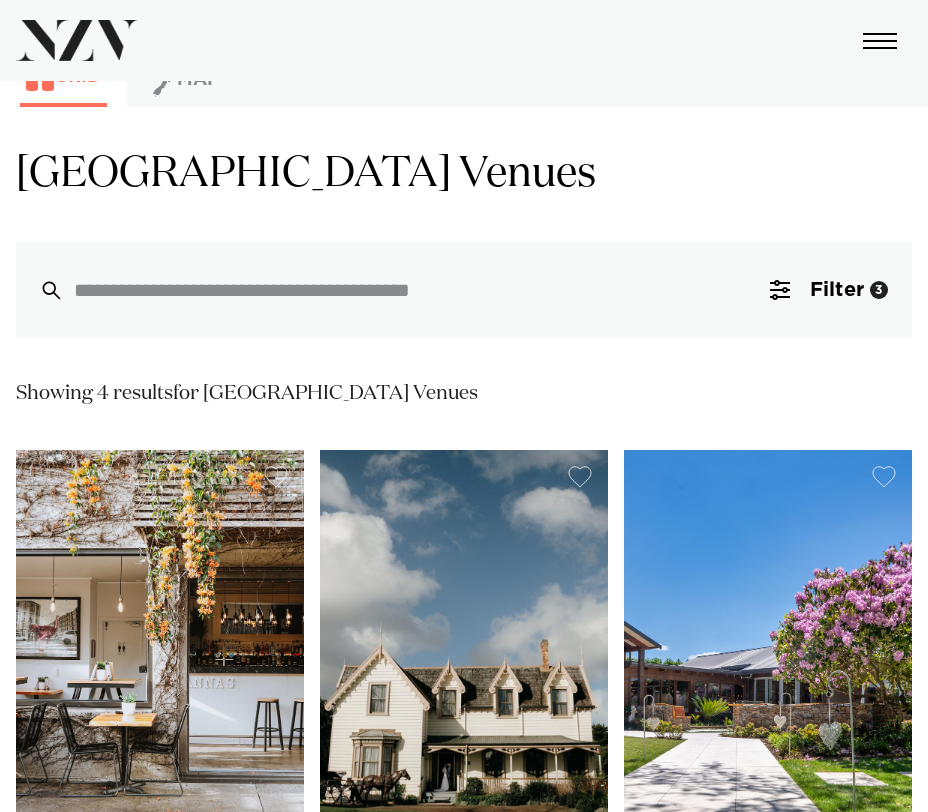 scroll, scrollTop: 68, scrollLeft: 0, axis: vertical 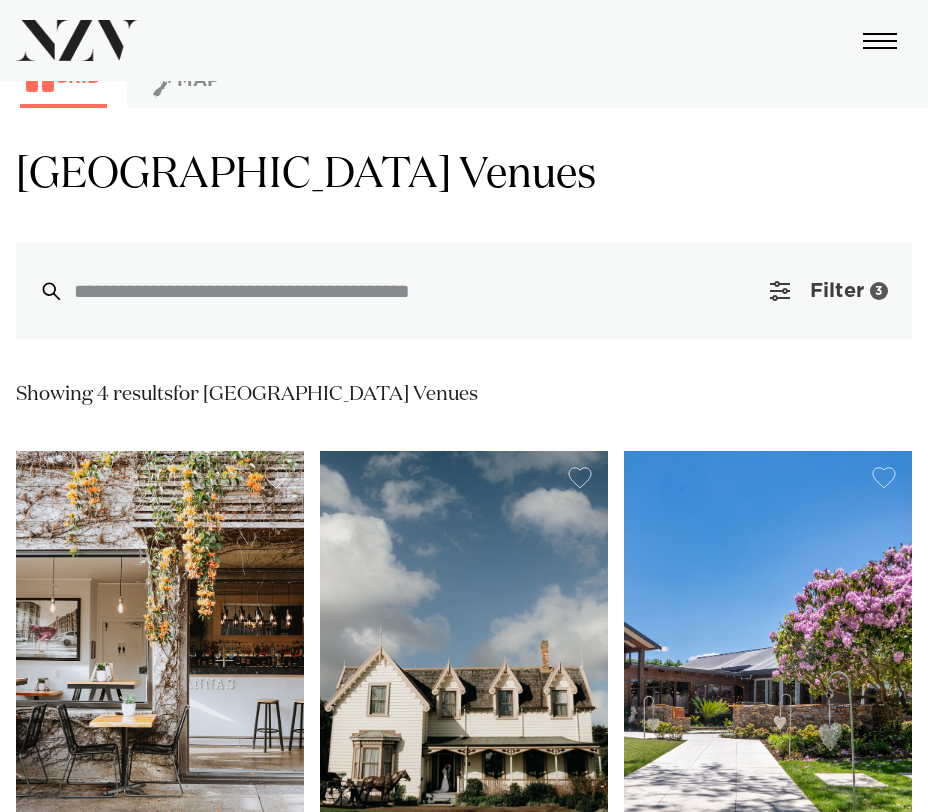 click on "Filter" at bounding box center (837, 291) 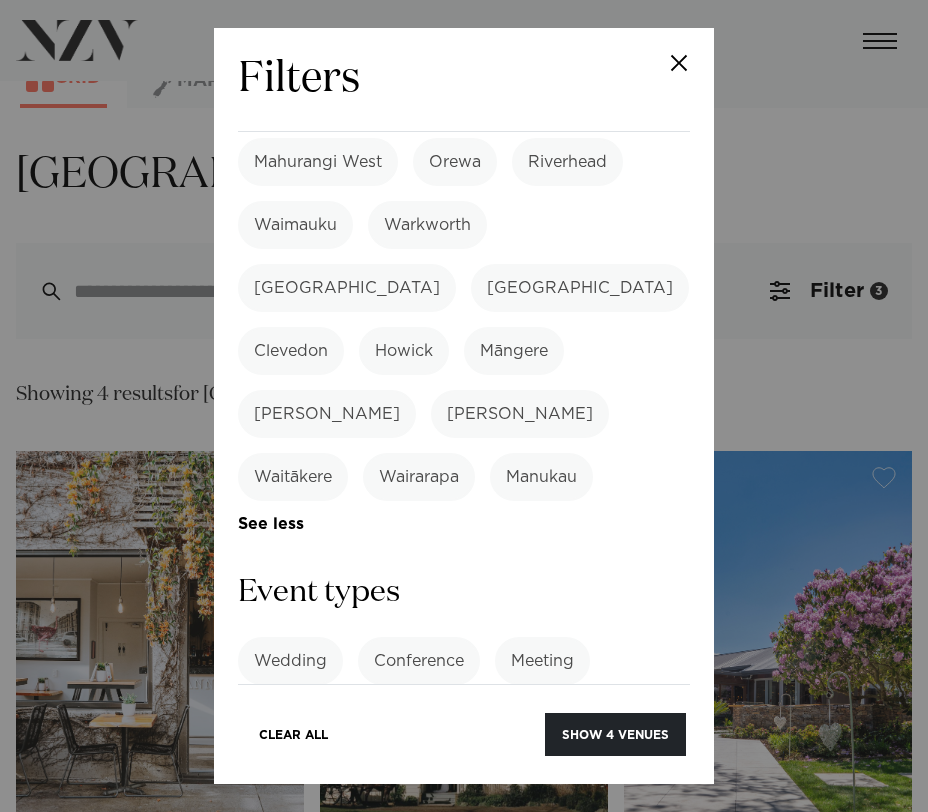 scroll, scrollTop: 1346, scrollLeft: 0, axis: vertical 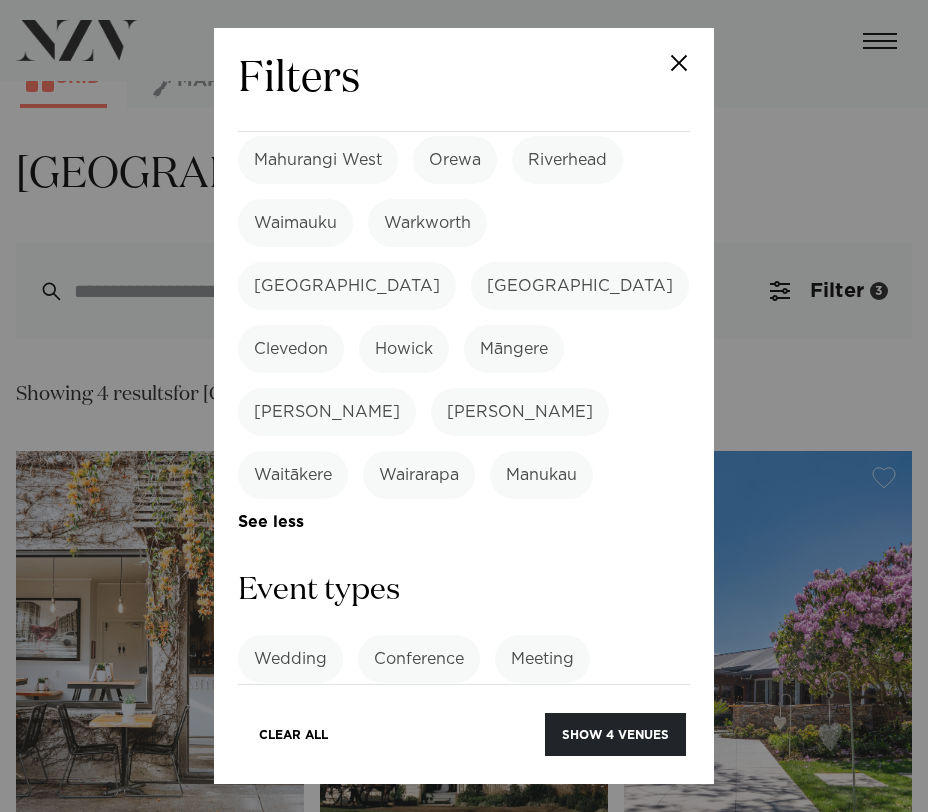 click on "21st Birthday Party" at bounding box center (454, 848) 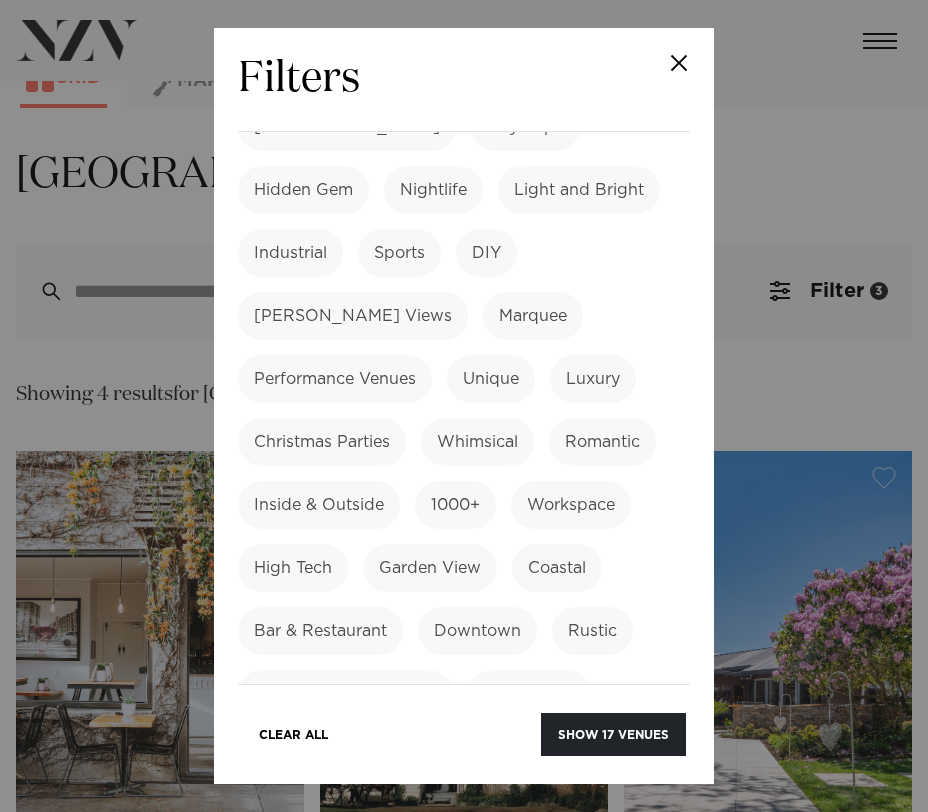 scroll, scrollTop: 2642, scrollLeft: 0, axis: vertical 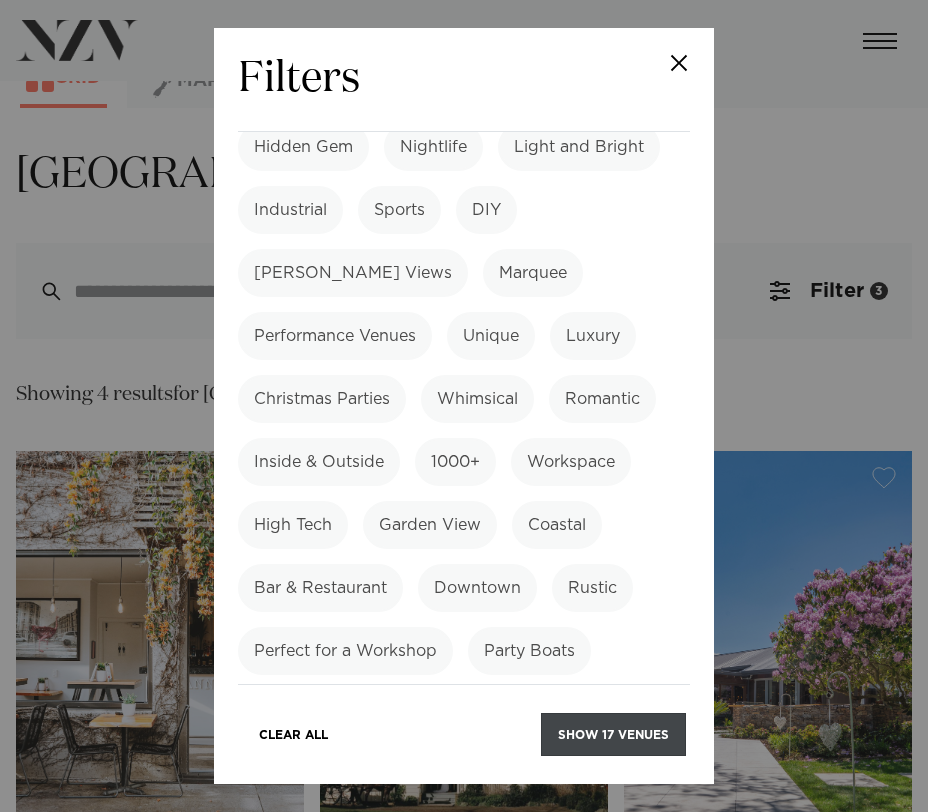 click on "Show 17 venues" at bounding box center [613, 734] 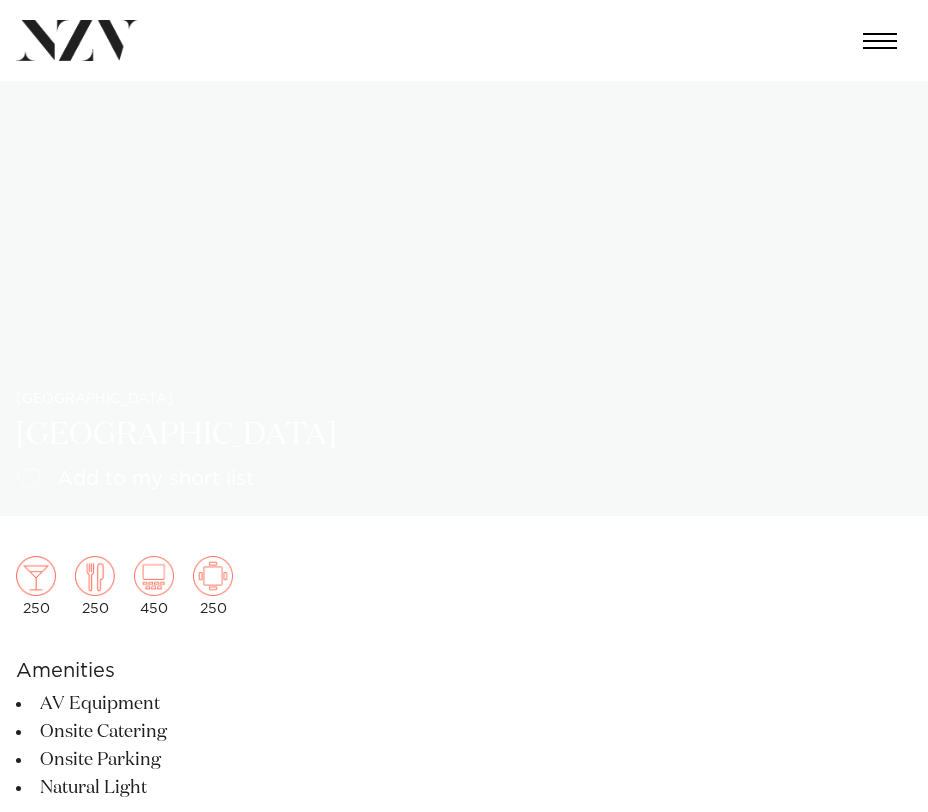 scroll, scrollTop: 0, scrollLeft: 0, axis: both 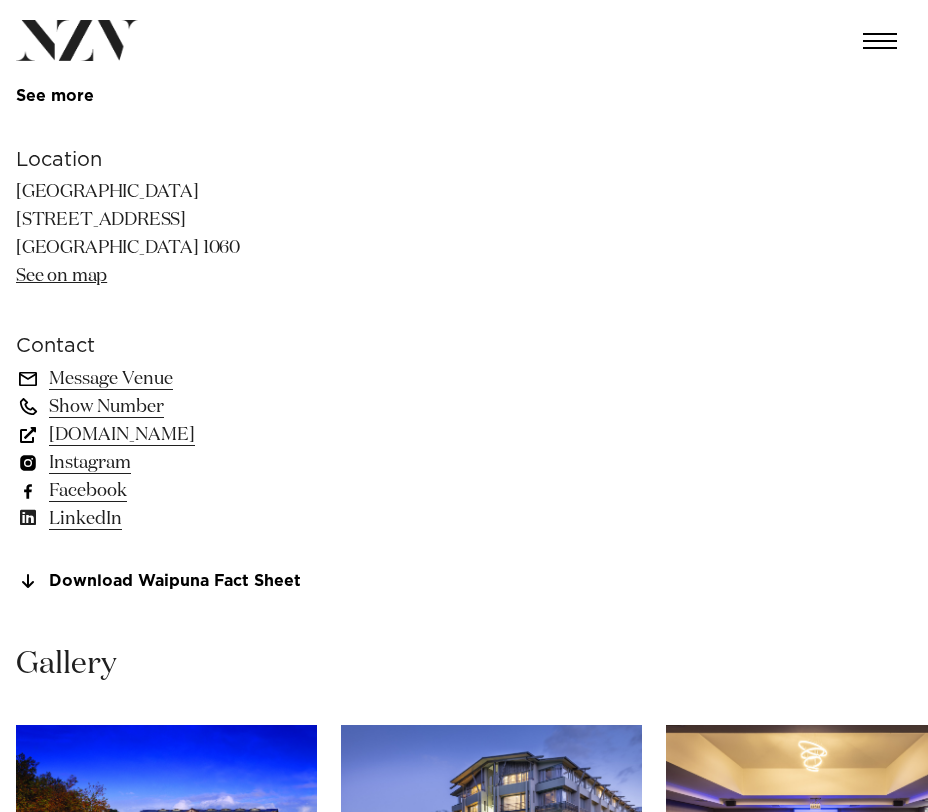 click on "www.waipunahotel.co.nz" at bounding box center (179, 435) 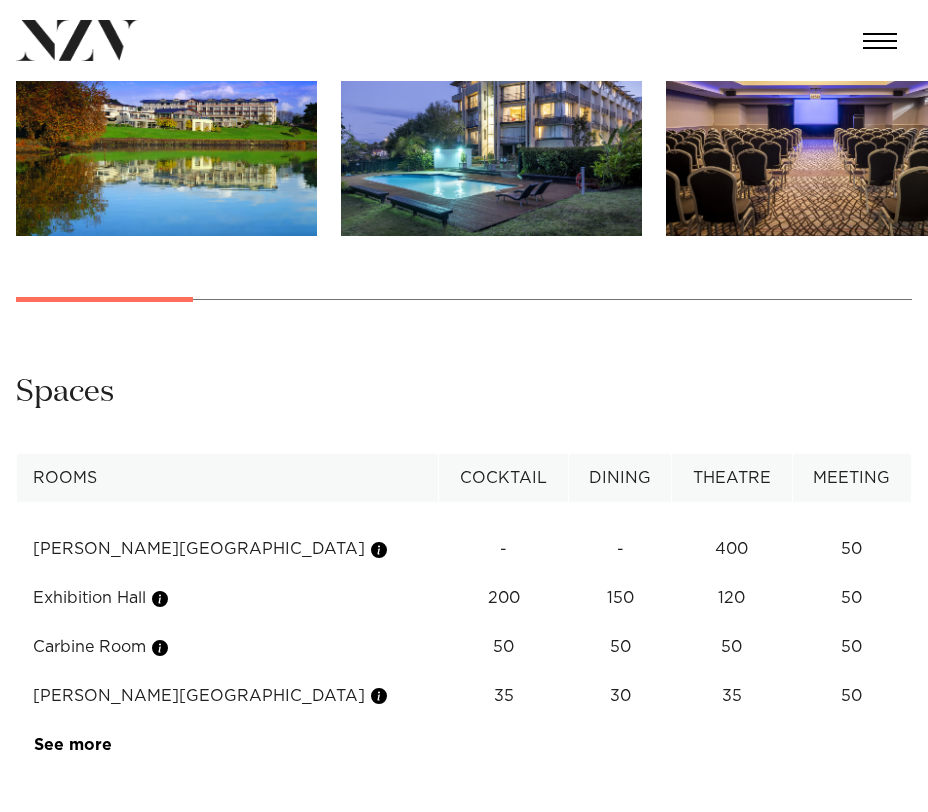 scroll, scrollTop: 1693, scrollLeft: 0, axis: vertical 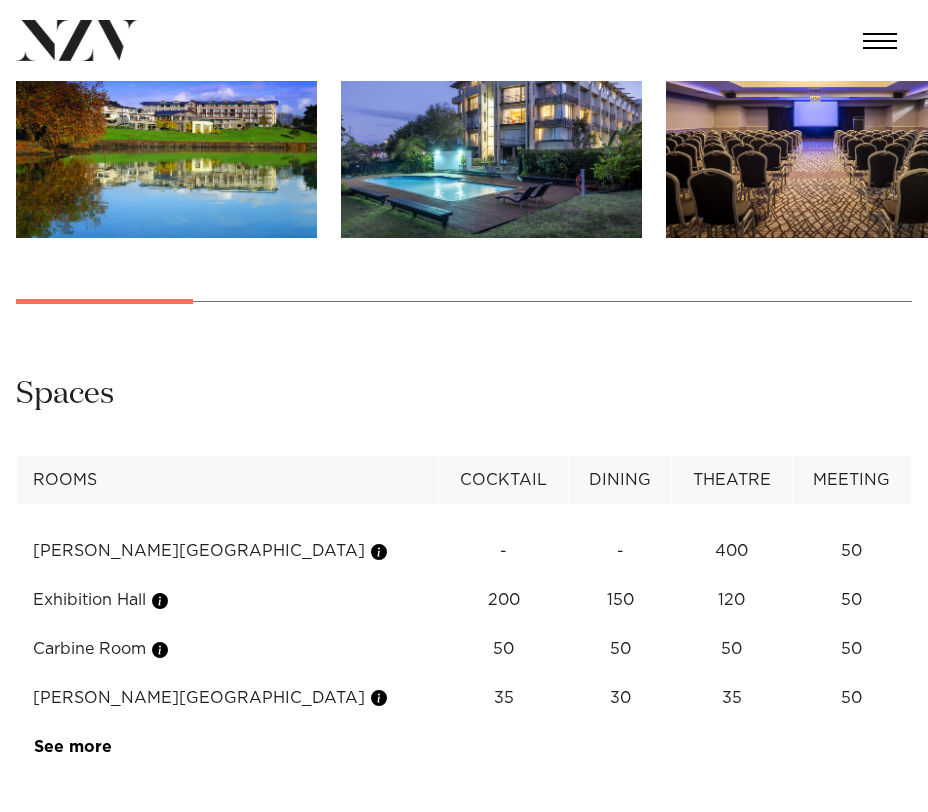 click at bounding box center [491, 127] 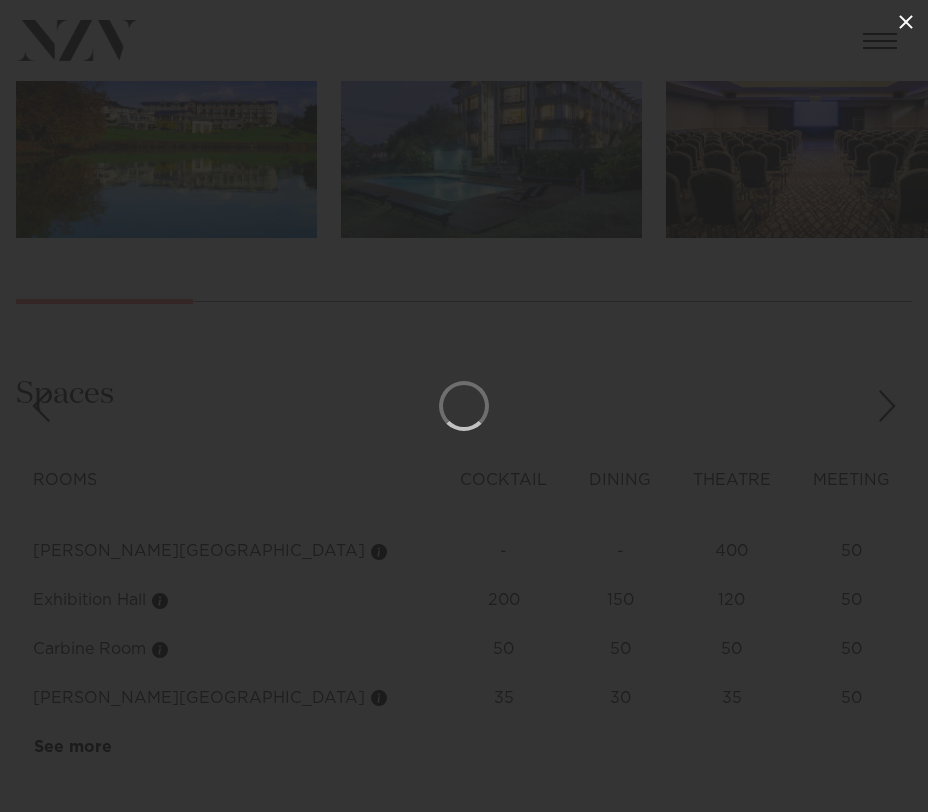 click 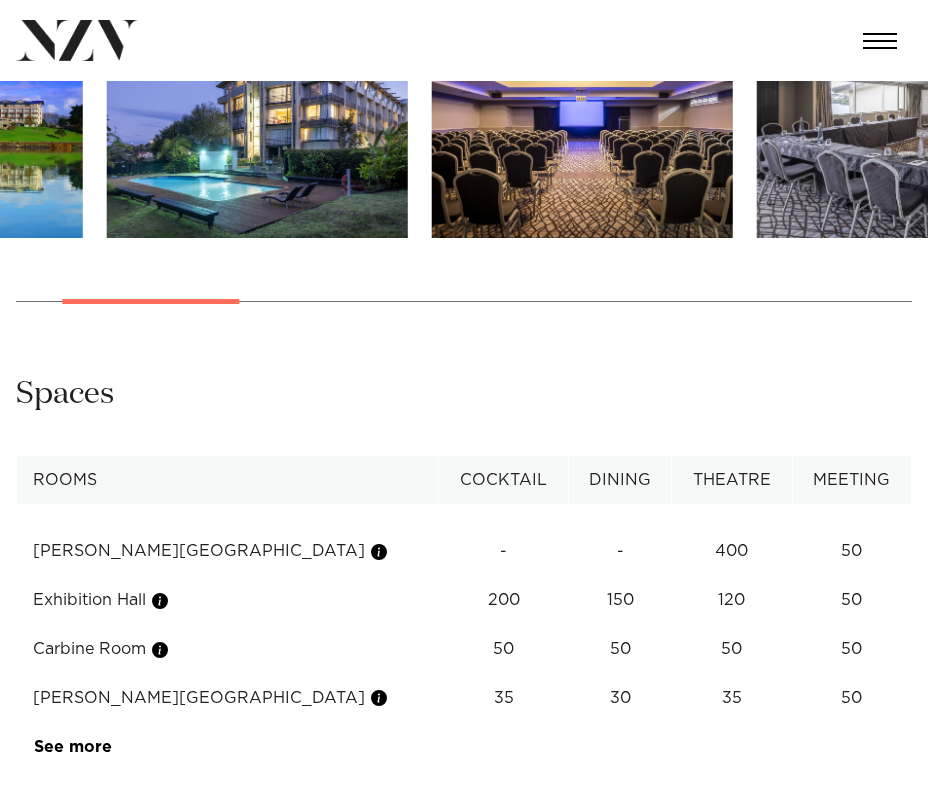 click at bounding box center [464, 175] 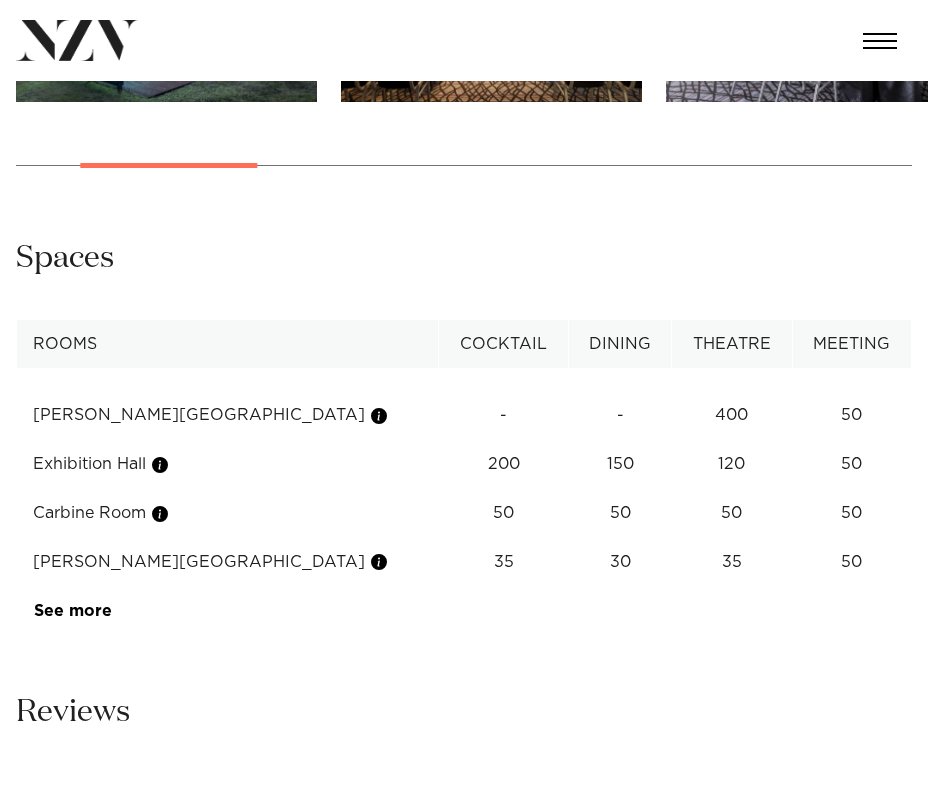 scroll, scrollTop: 1838, scrollLeft: 0, axis: vertical 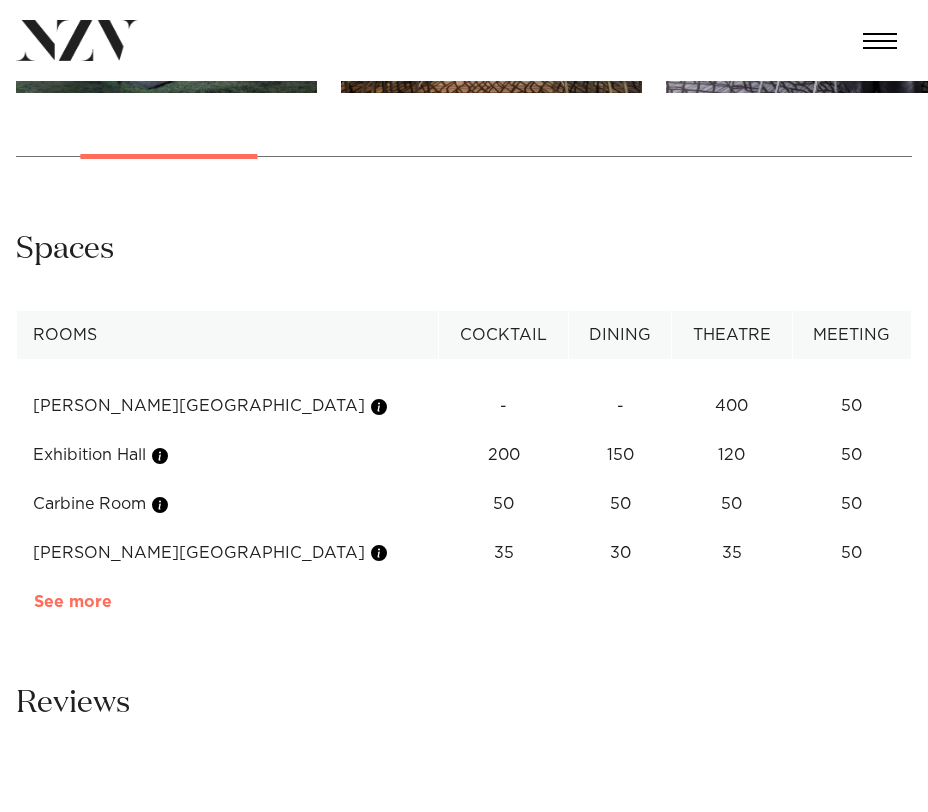 click on "See more" at bounding box center [112, 602] 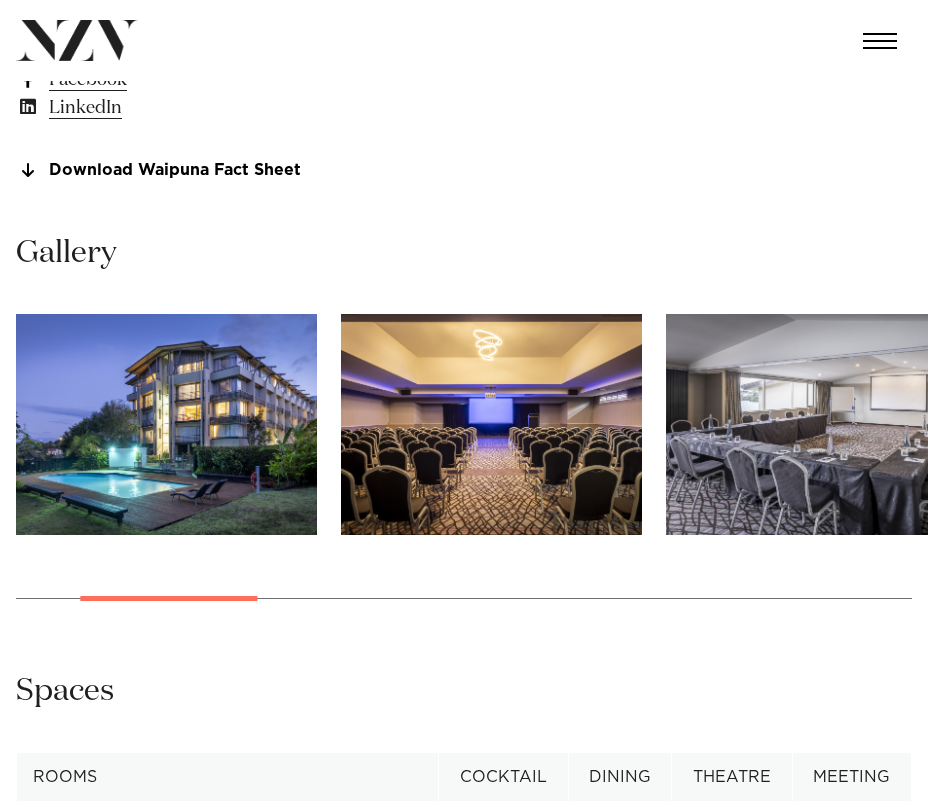 scroll, scrollTop: 1382, scrollLeft: 0, axis: vertical 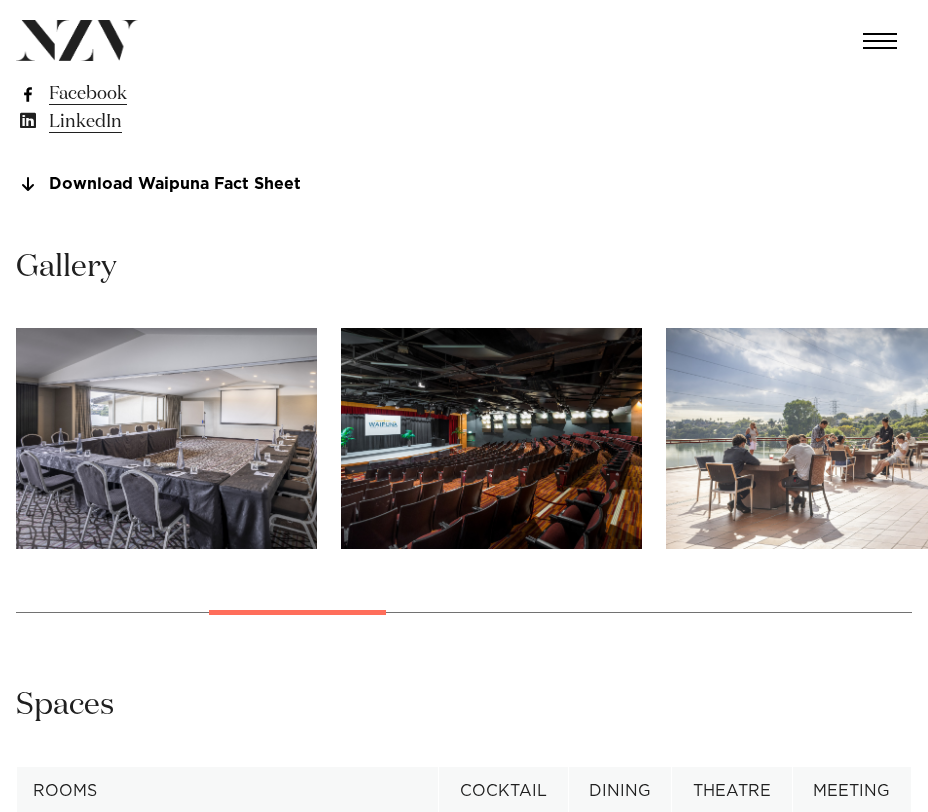 click at bounding box center [297, 612] 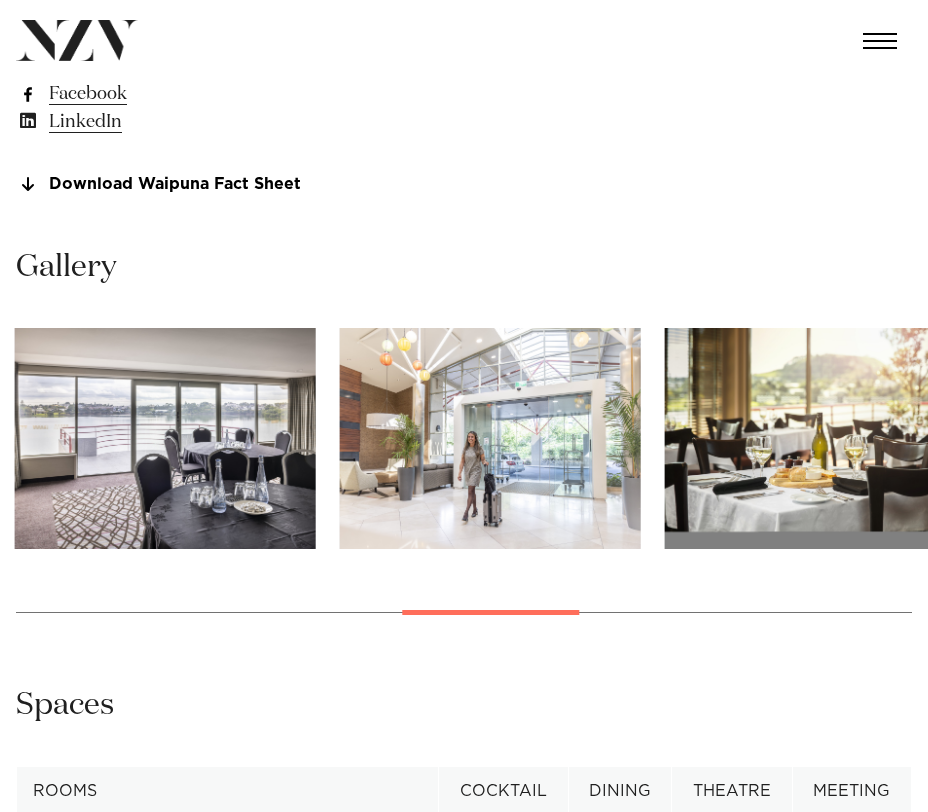 click at bounding box center [490, 612] 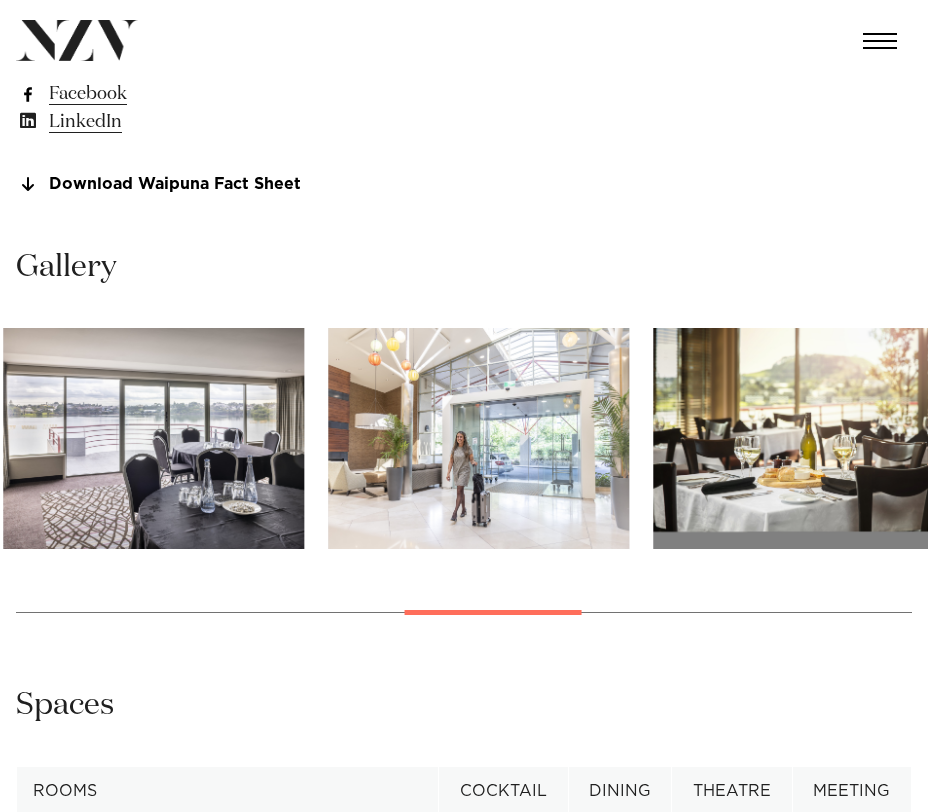 click at bounding box center [464, 486] 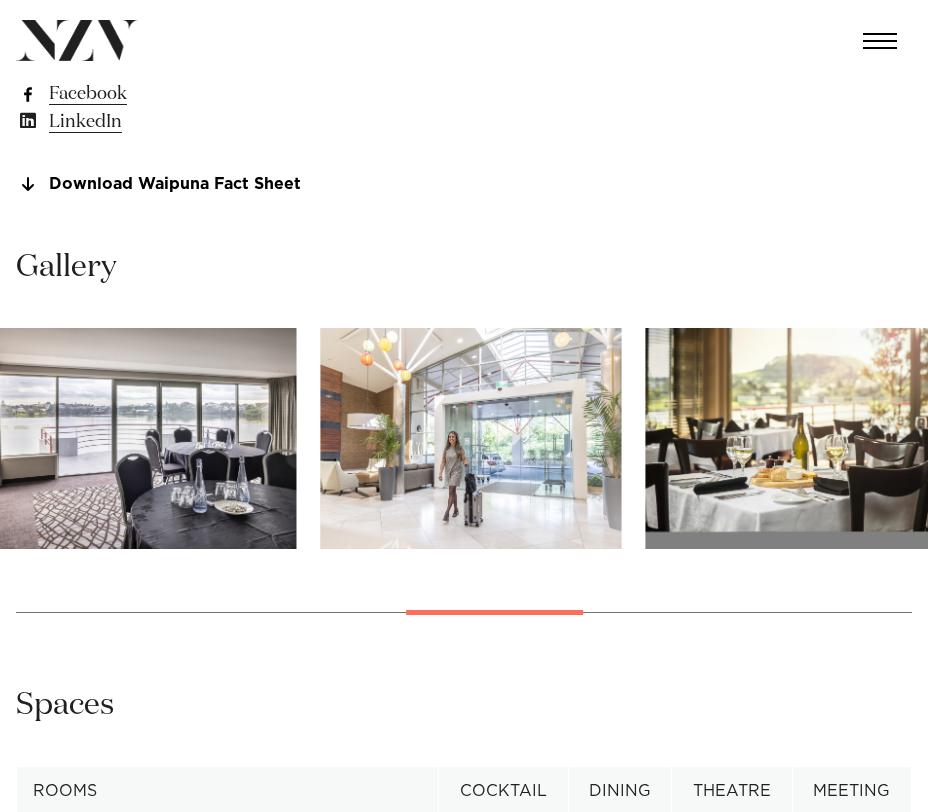 click at bounding box center [464, 486] 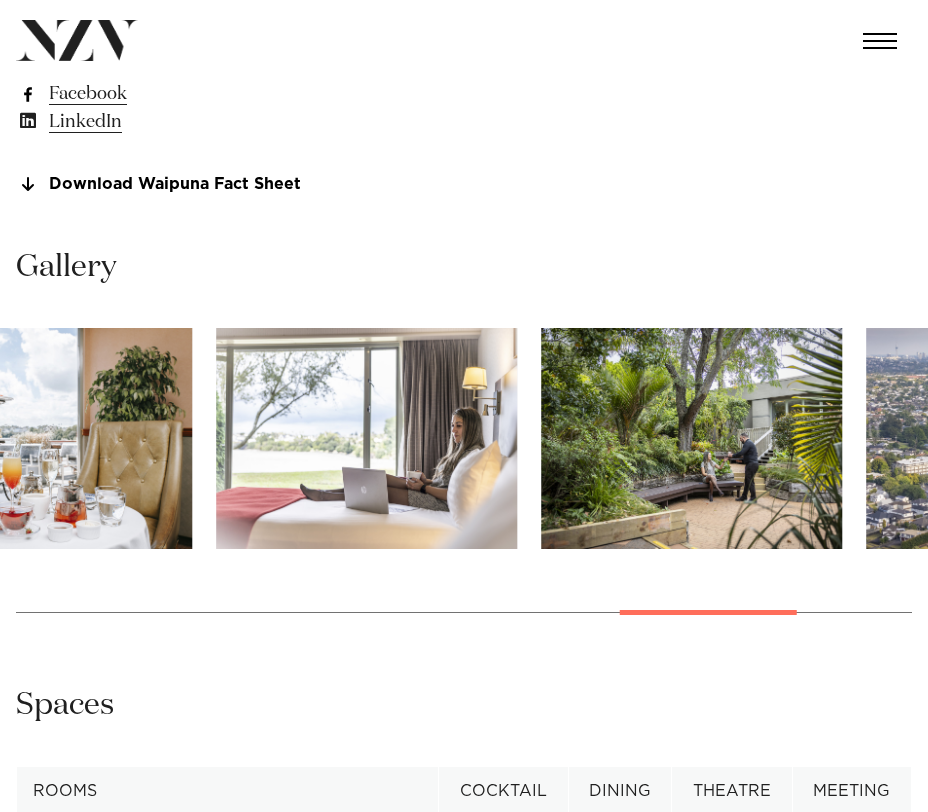 click at bounding box center (464, 486) 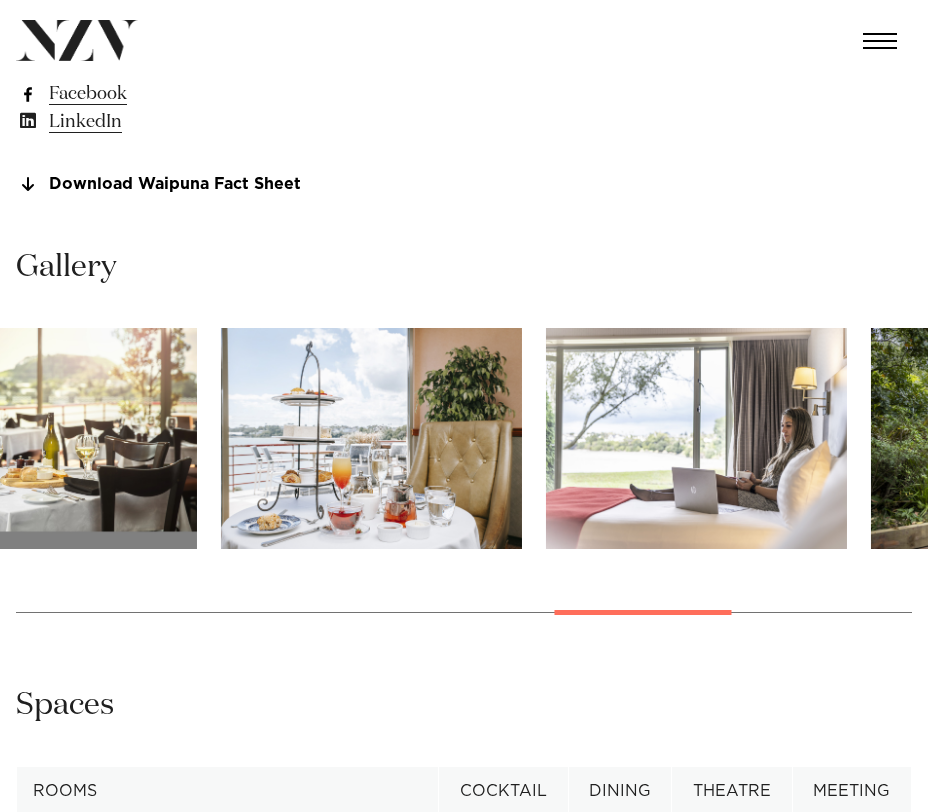 click at bounding box center (464, 486) 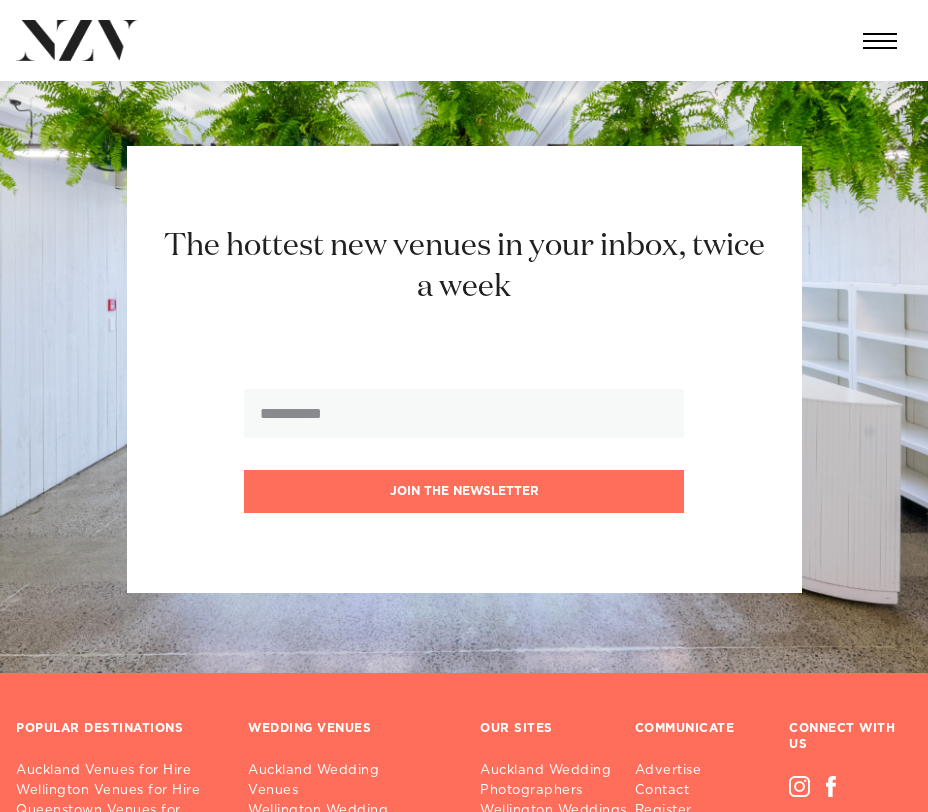 scroll, scrollTop: 5386, scrollLeft: 0, axis: vertical 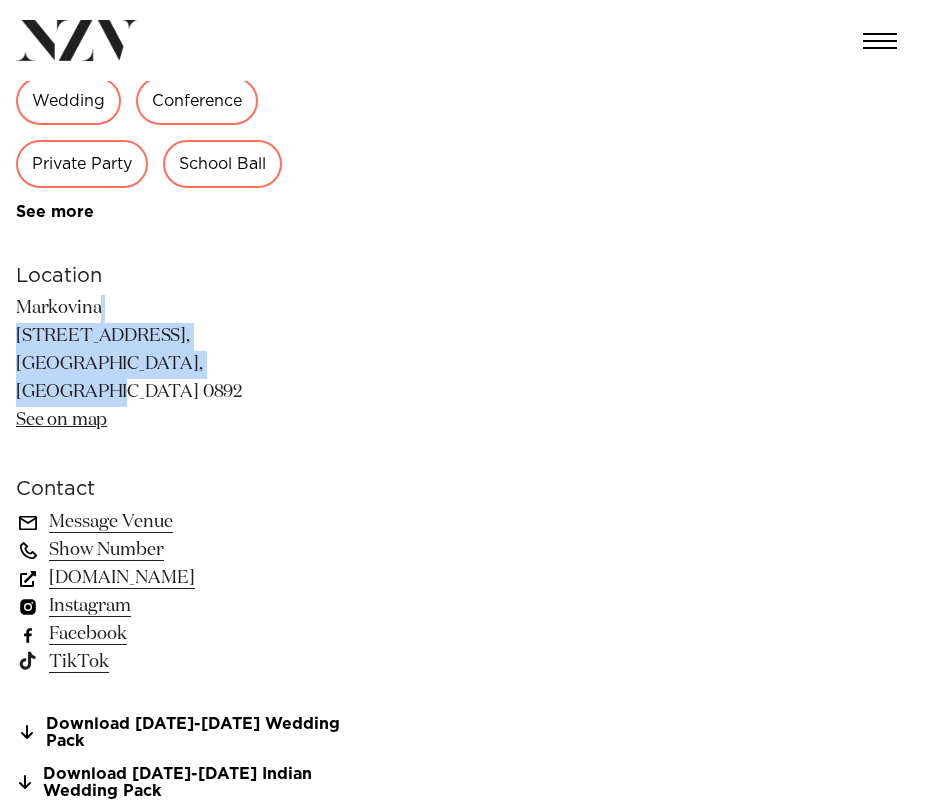 drag, startPoint x: 214, startPoint y: 371, endPoint x: 20, endPoint y: 305, distance: 204.9195 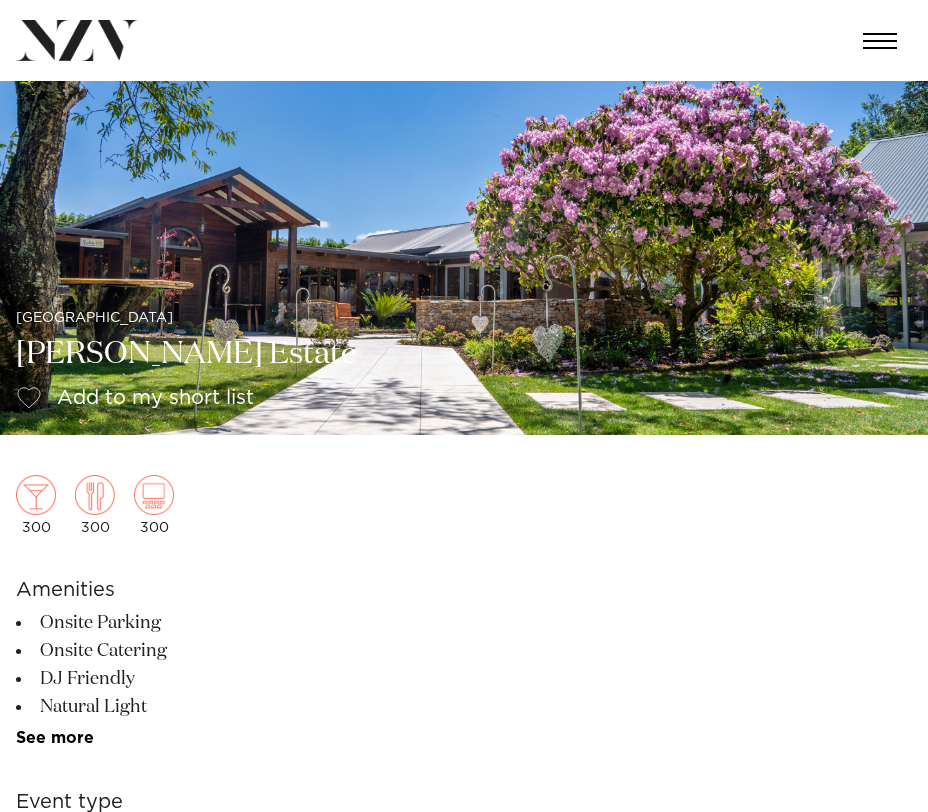 scroll, scrollTop: 0, scrollLeft: 0, axis: both 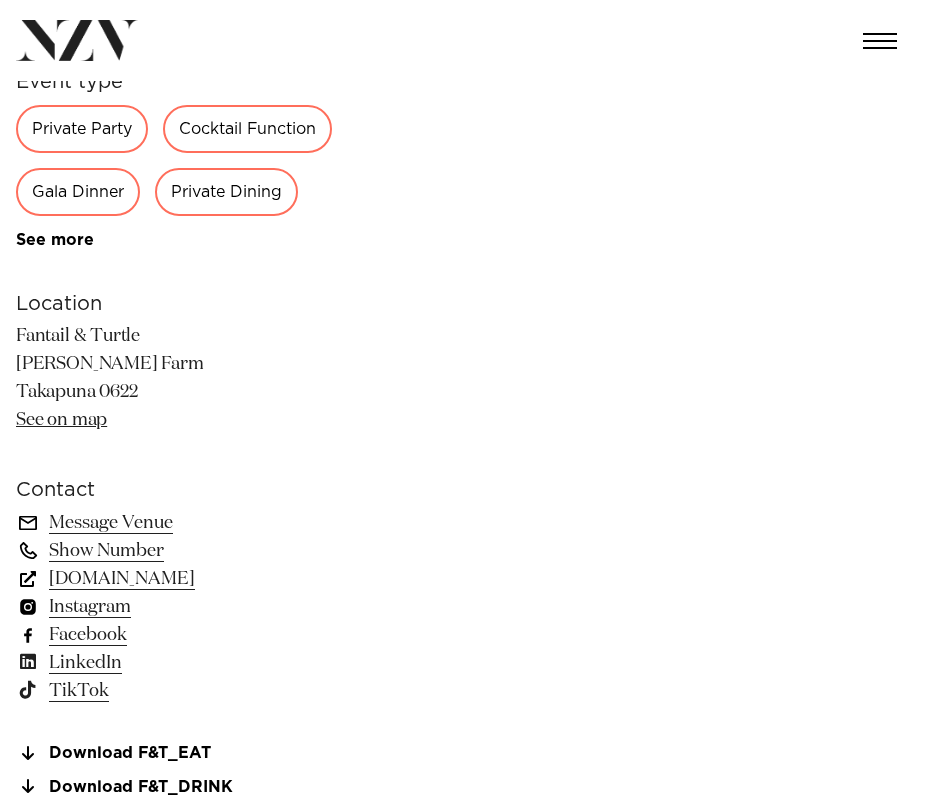 drag, startPoint x: 11, startPoint y: 335, endPoint x: 139, endPoint y: 385, distance: 137.41907 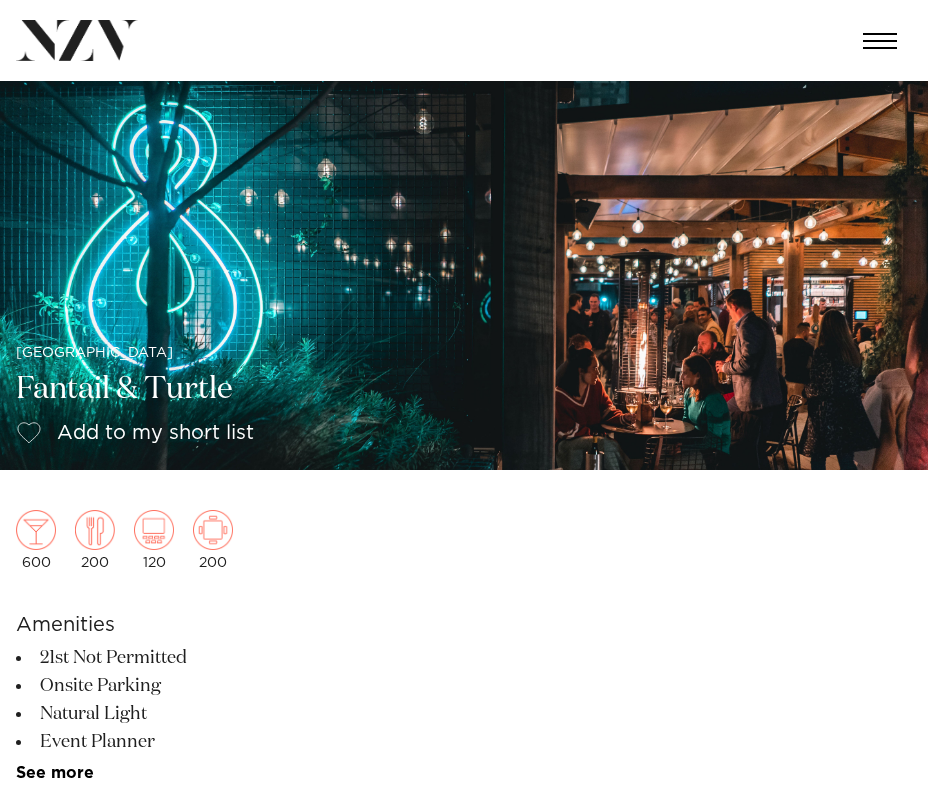 scroll, scrollTop: 0, scrollLeft: 0, axis: both 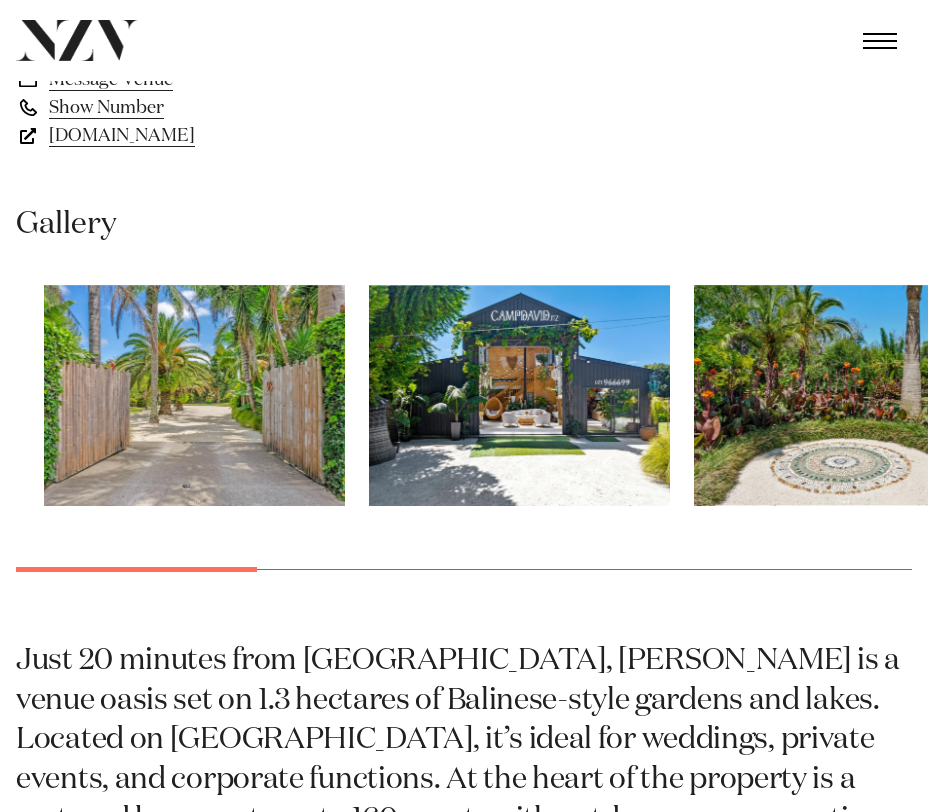 click at bounding box center [464, 443] 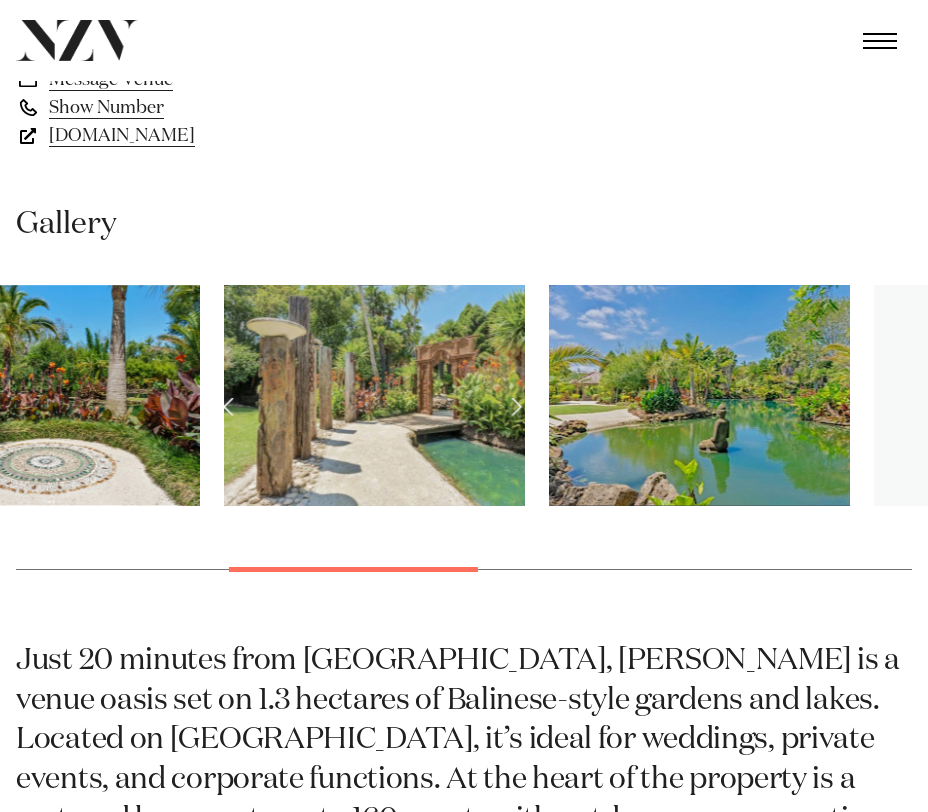 click at bounding box center [464, 443] 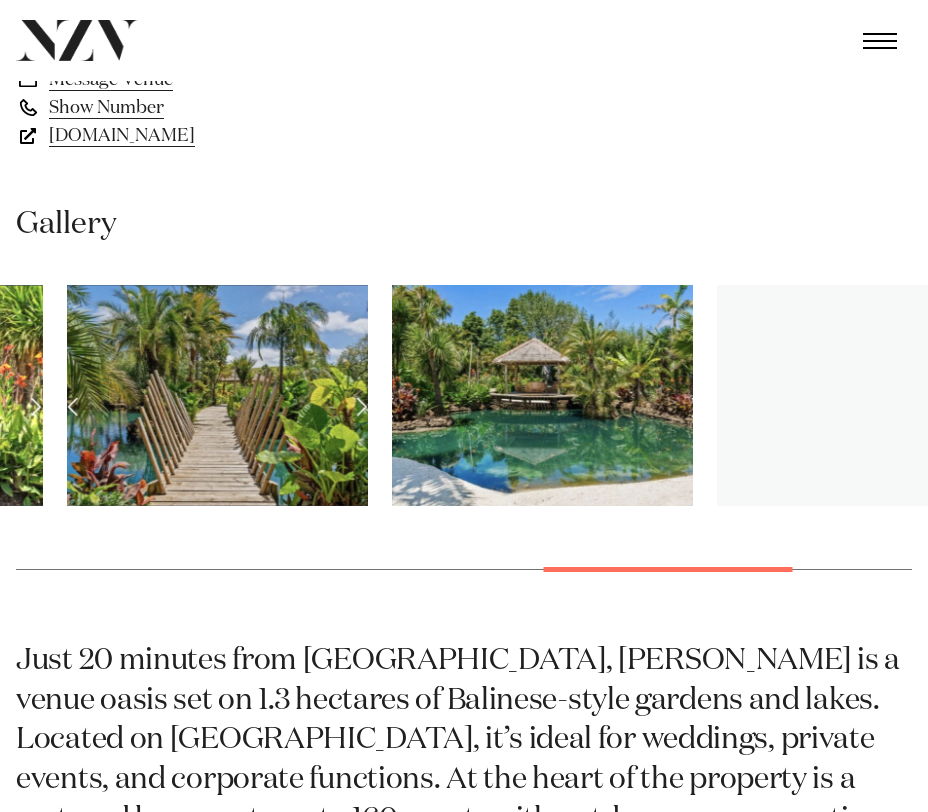 click at bounding box center (464, 443) 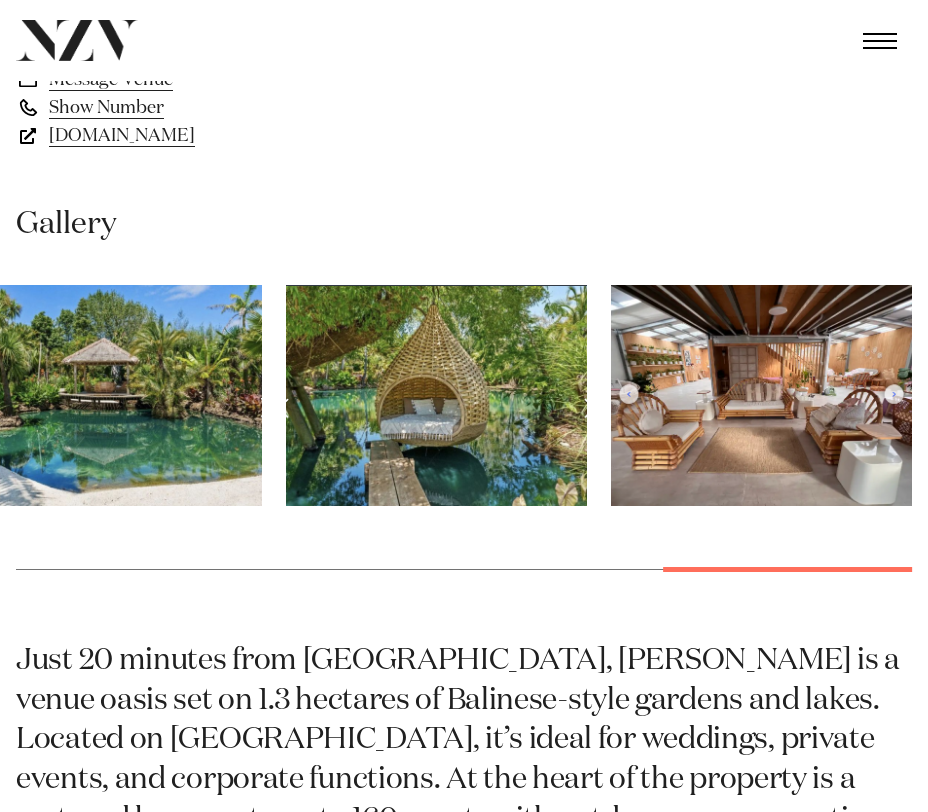 click at bounding box center [464, 443] 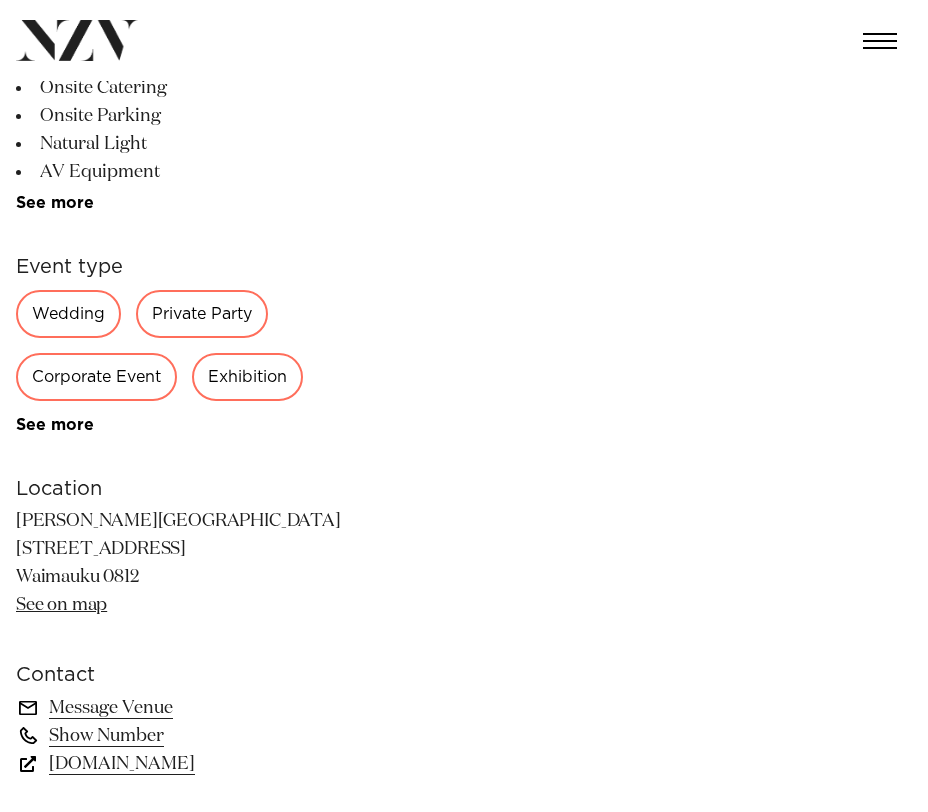 scroll, scrollTop: 657, scrollLeft: 0, axis: vertical 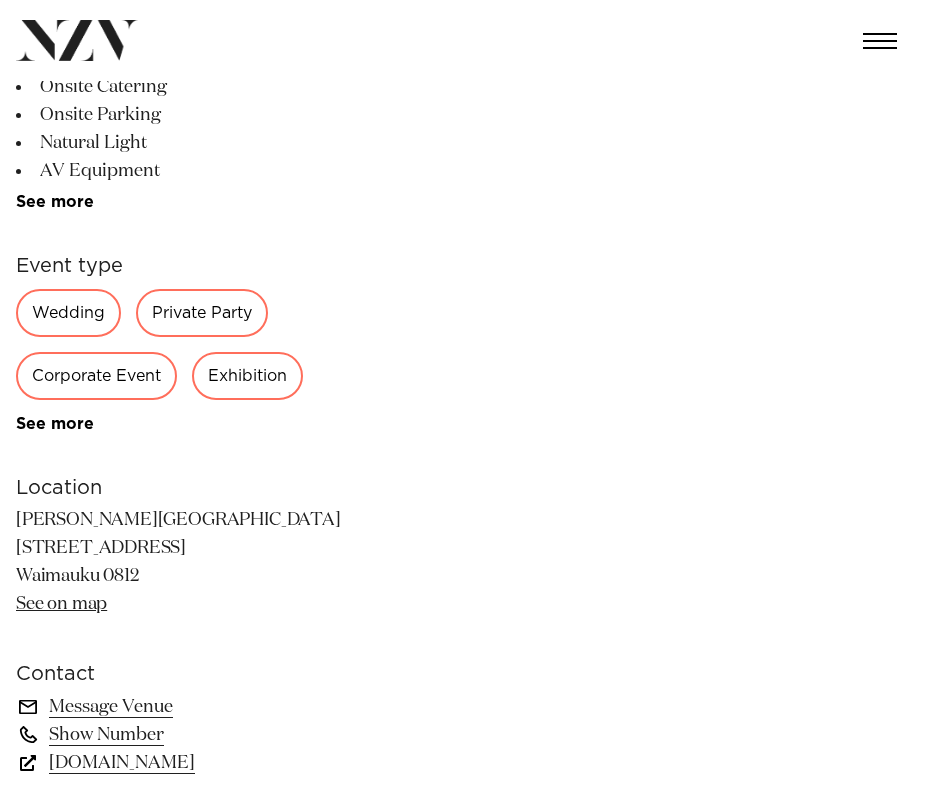 click on "[PERSON_NAME][GEOGRAPHIC_DATA]
[STREET_ADDRESS]
Waimauku 0812
See on map" at bounding box center (179, 563) 